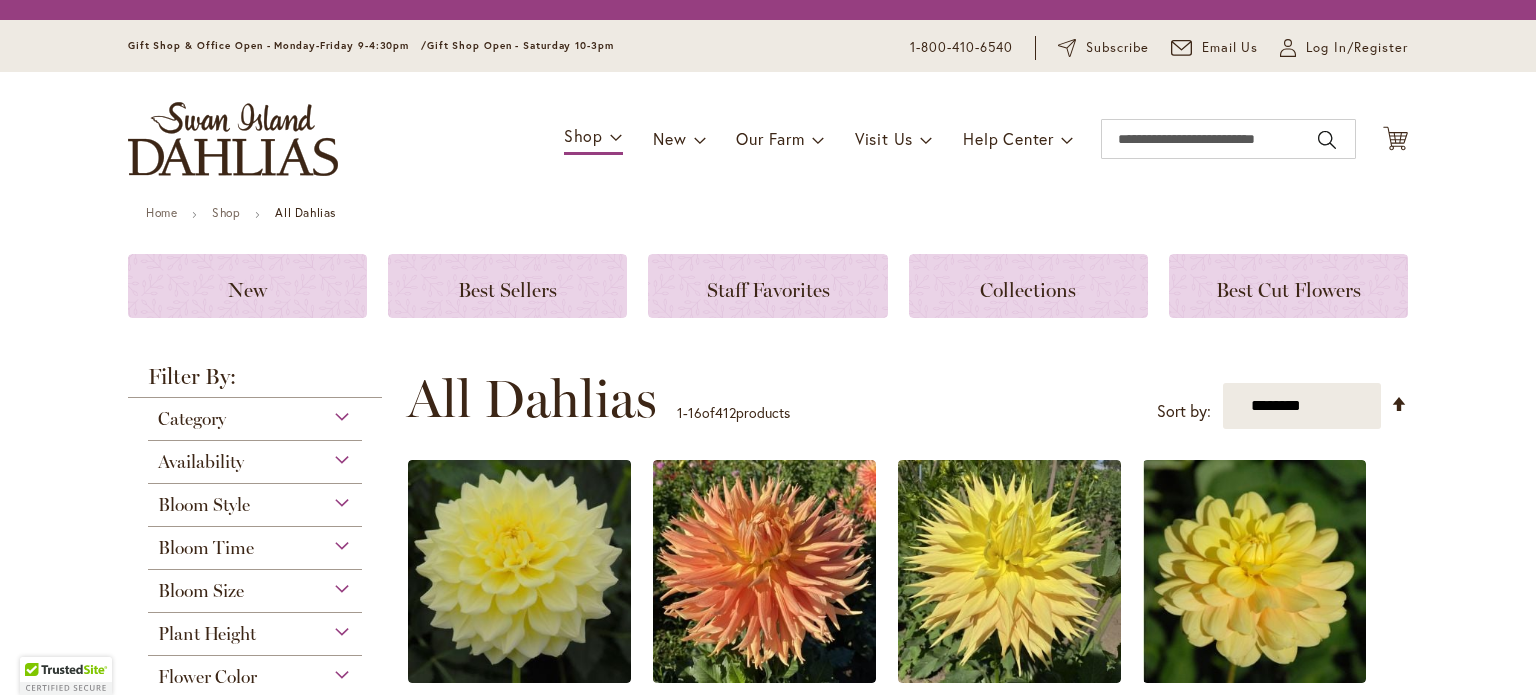 scroll, scrollTop: 0, scrollLeft: 0, axis: both 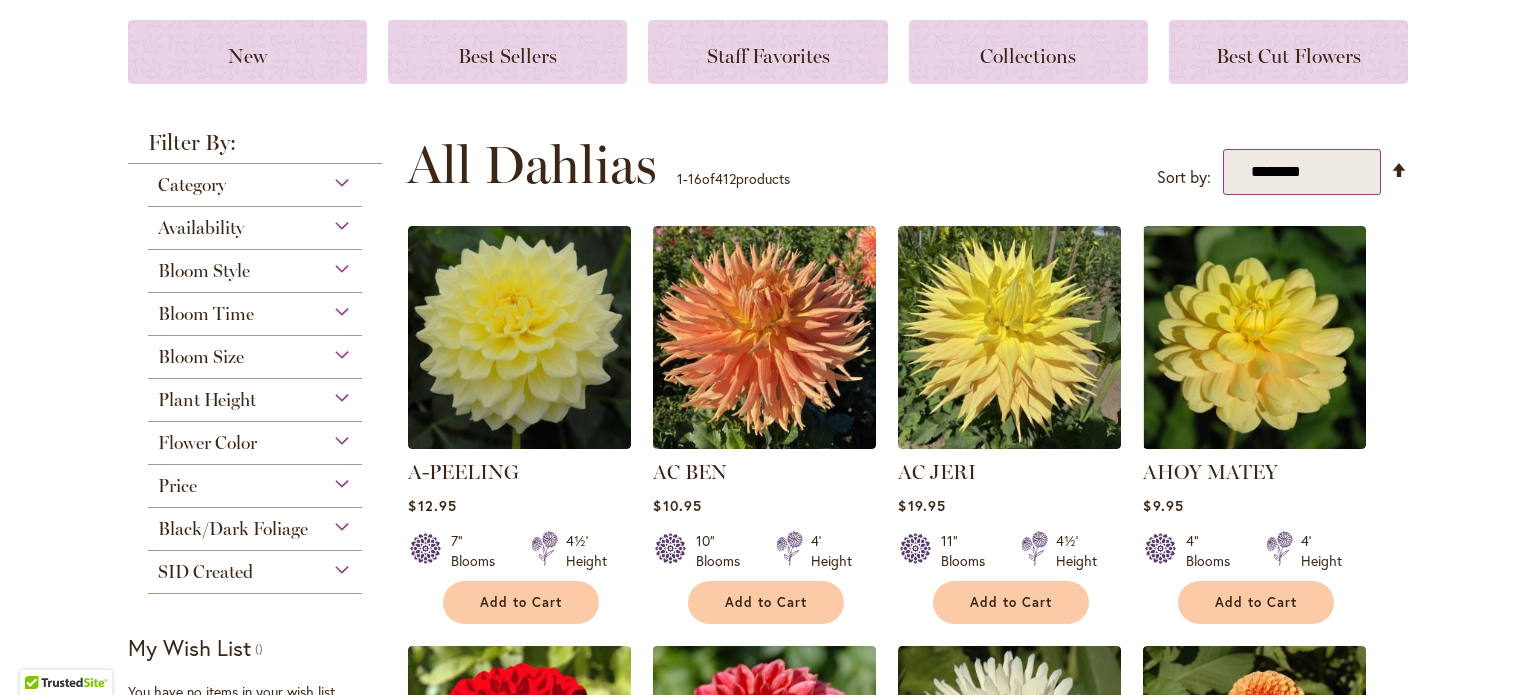 click on "**********" at bounding box center (1302, 172) 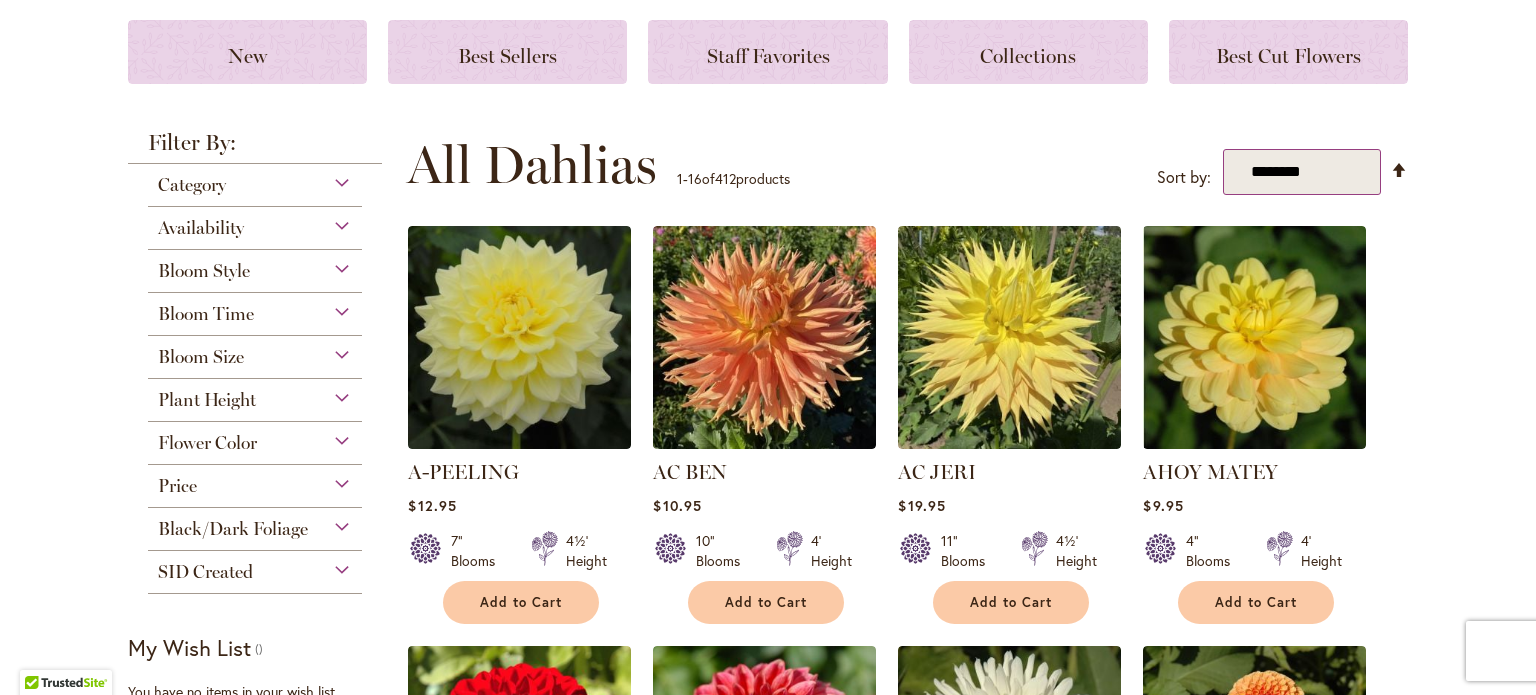 select on "*****" 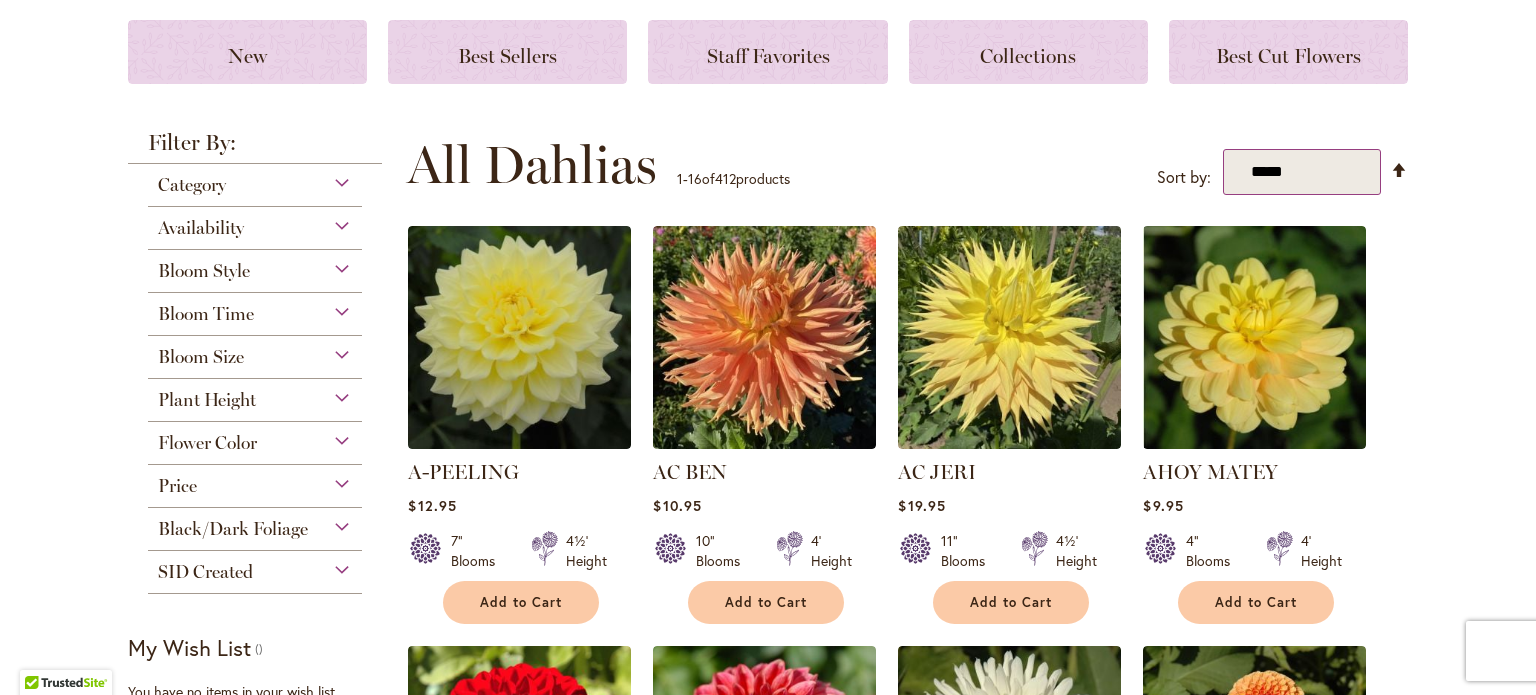click on "**********" at bounding box center (1302, 172) 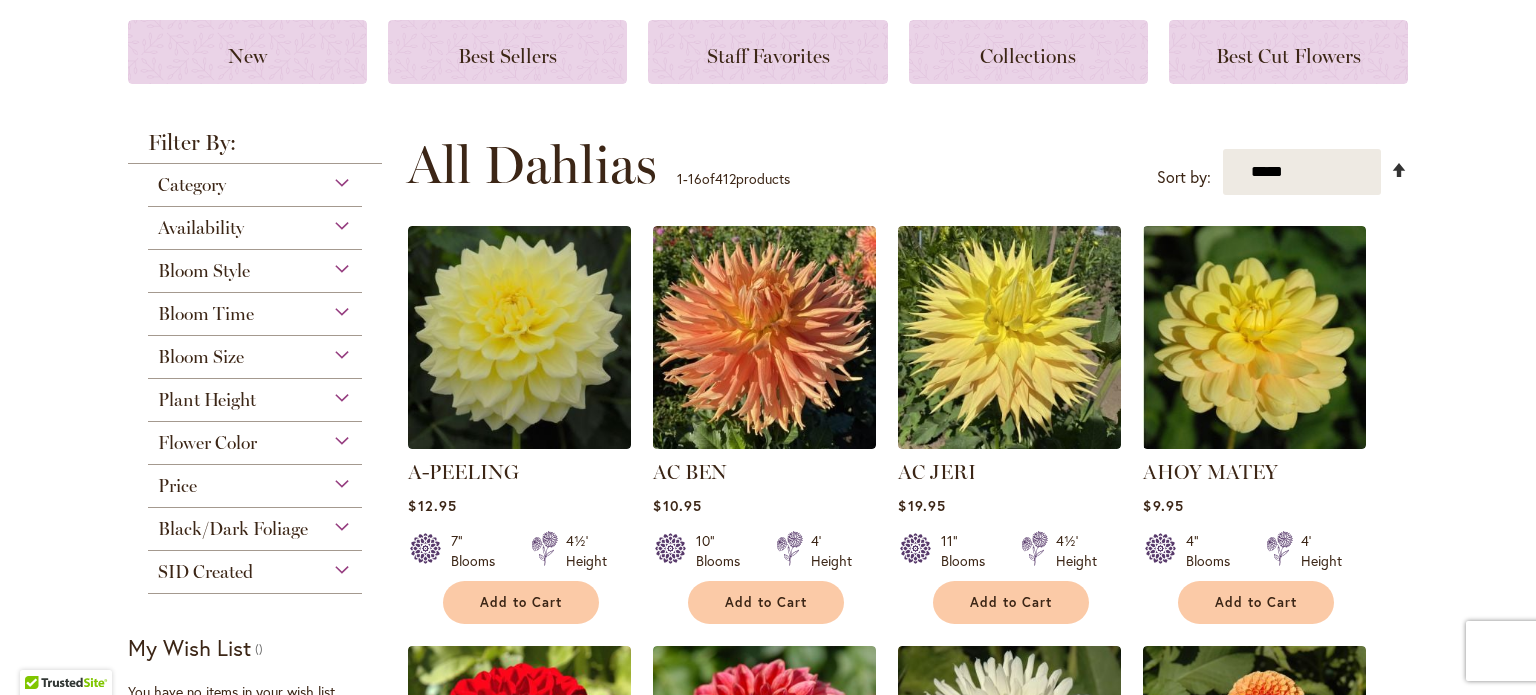 click on "Set Descending Direction" at bounding box center (1399, 170) 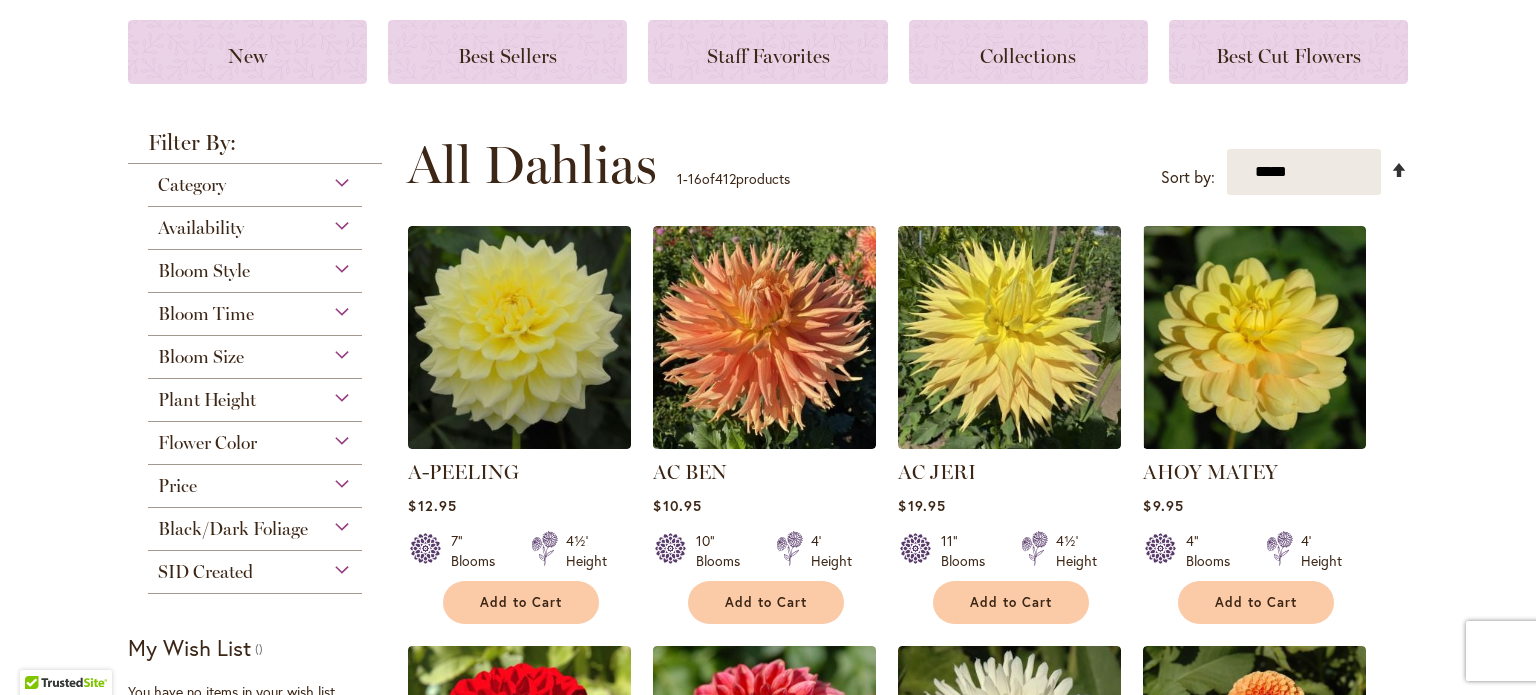 click on "Set Descending Direction" at bounding box center (1399, 170) 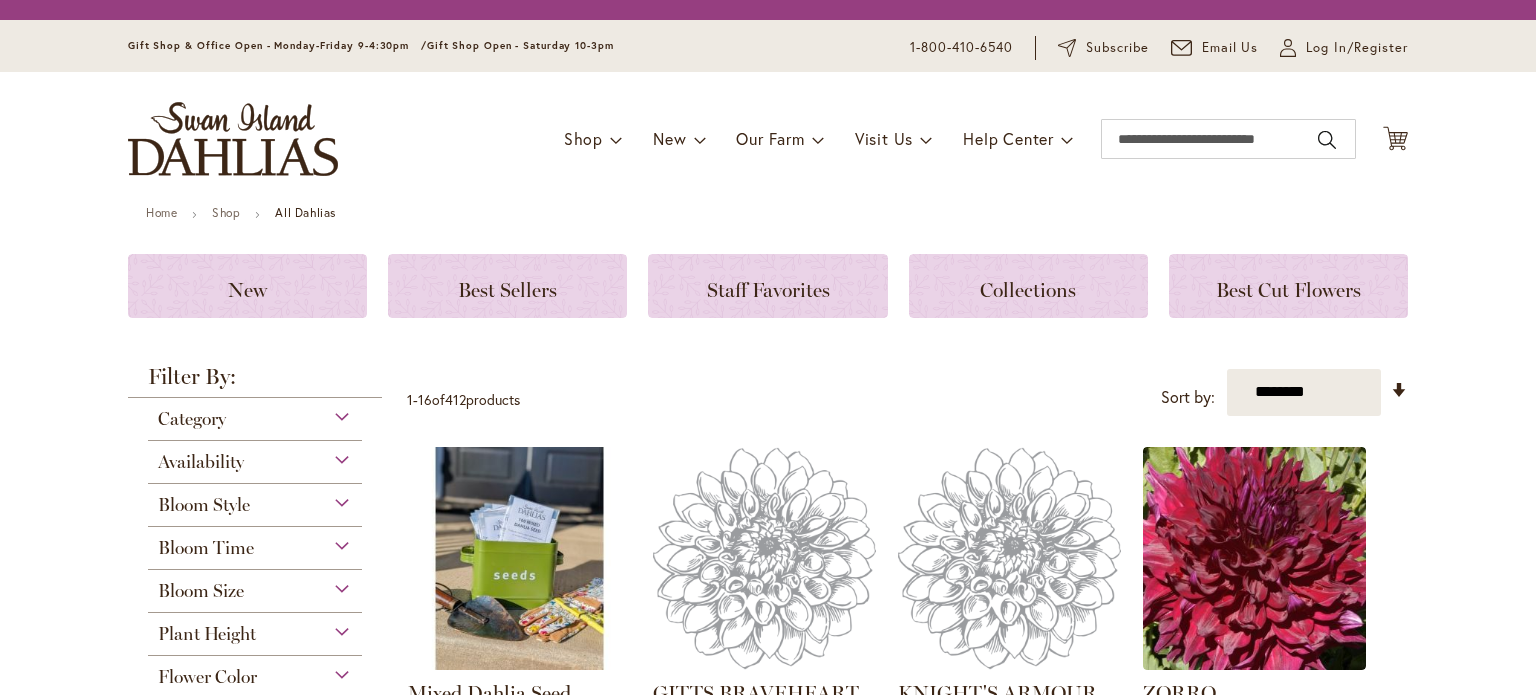 scroll, scrollTop: 0, scrollLeft: 0, axis: both 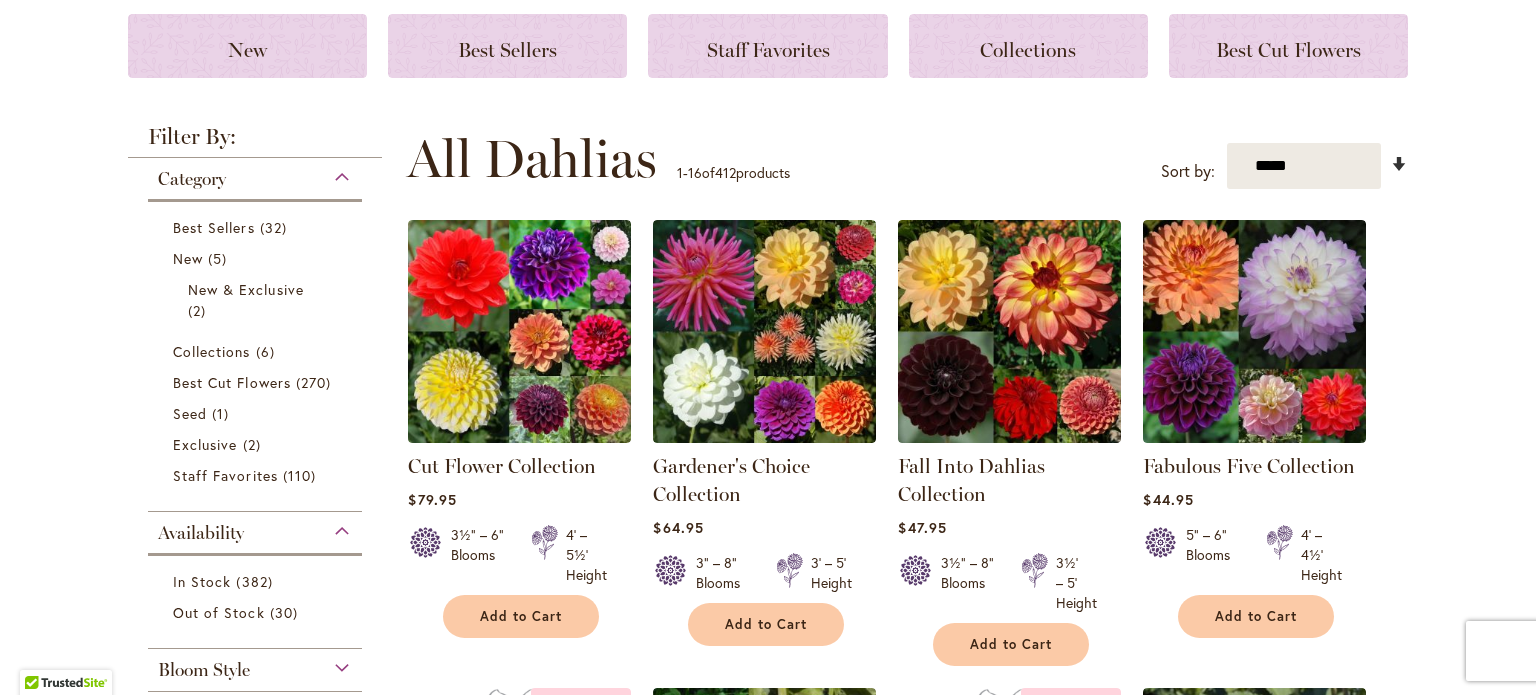 click on "Set Ascending Direction" at bounding box center [1399, 164] 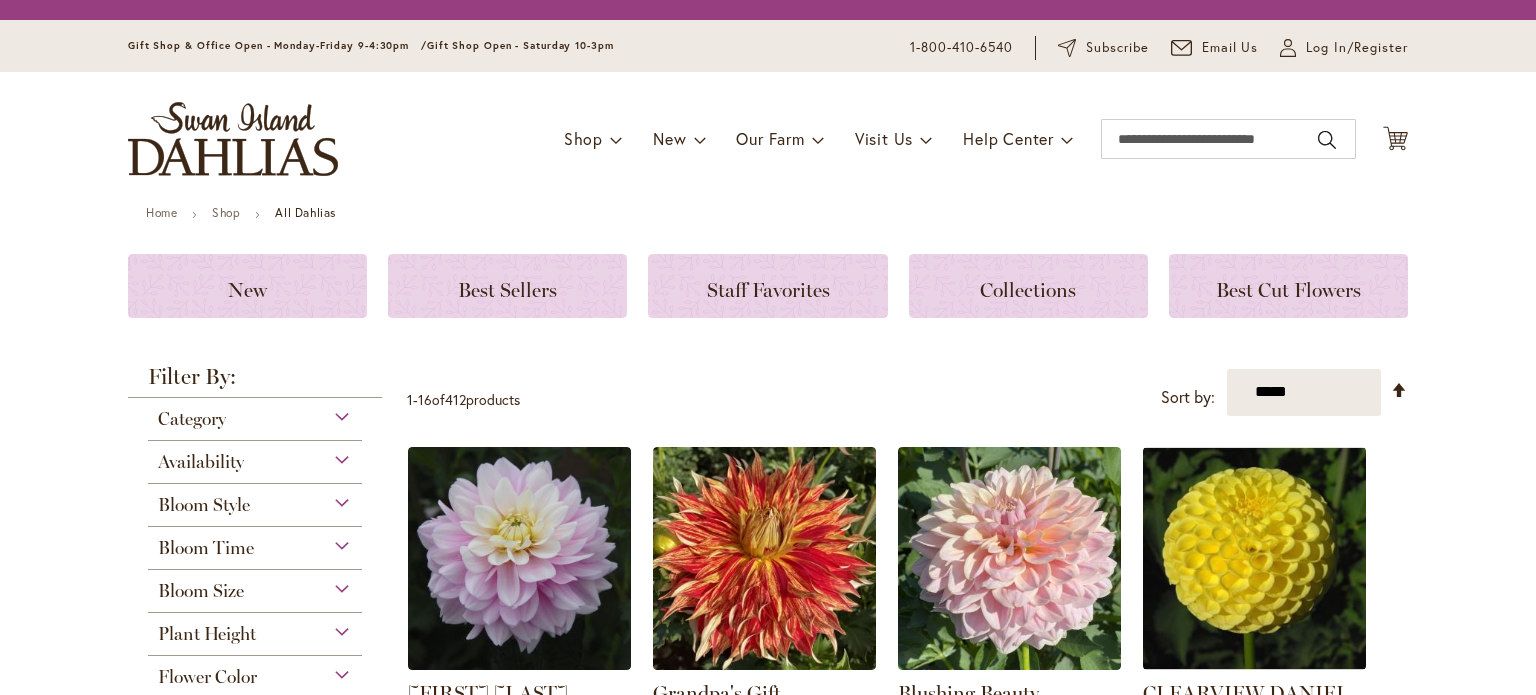 scroll, scrollTop: 0, scrollLeft: 0, axis: both 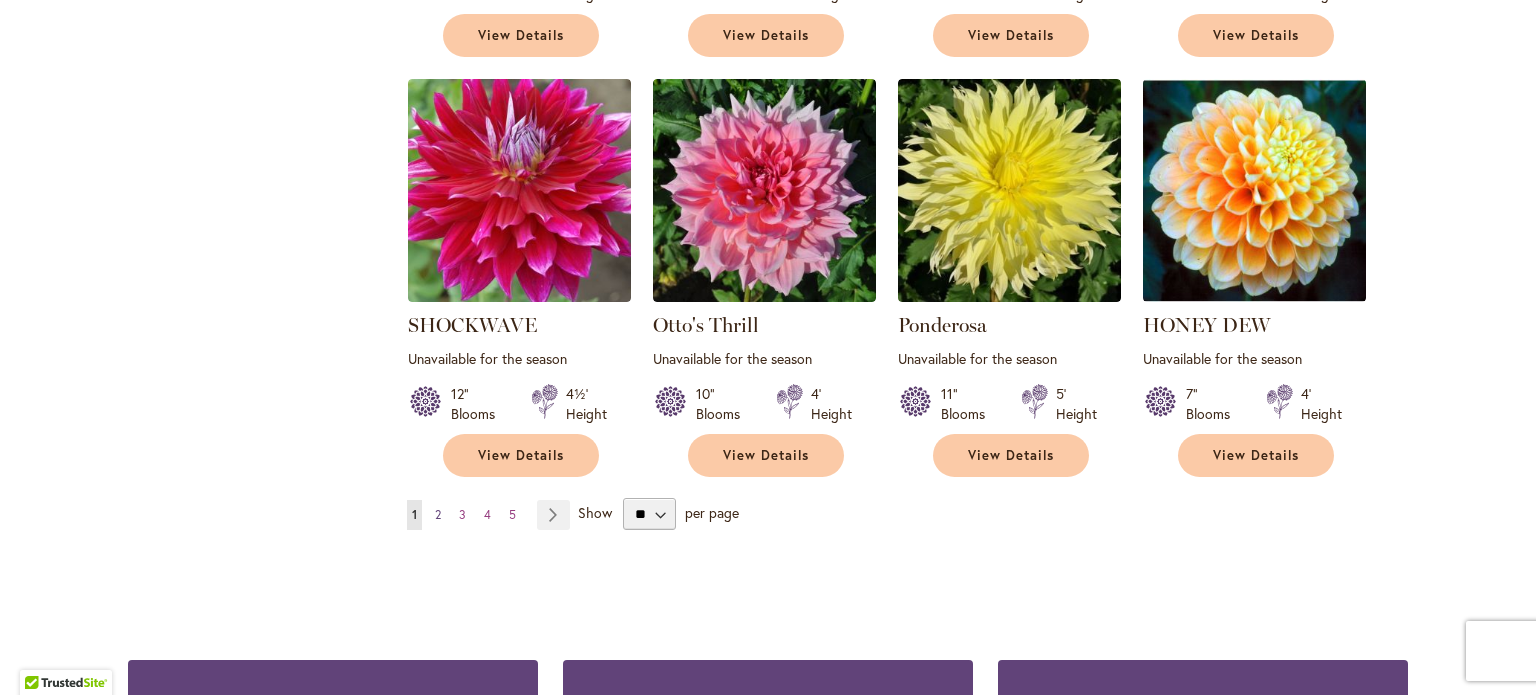 click on "2" at bounding box center [438, 514] 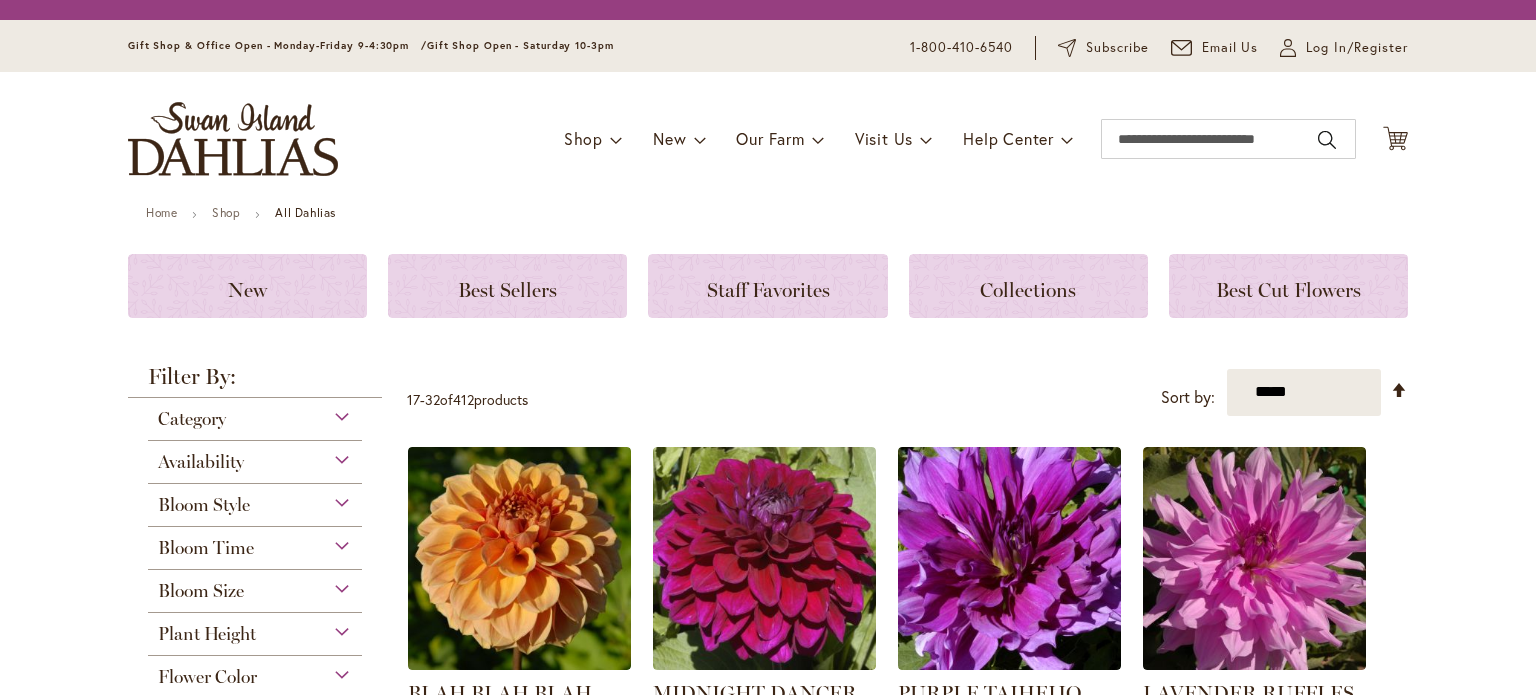 scroll, scrollTop: 0, scrollLeft: 0, axis: both 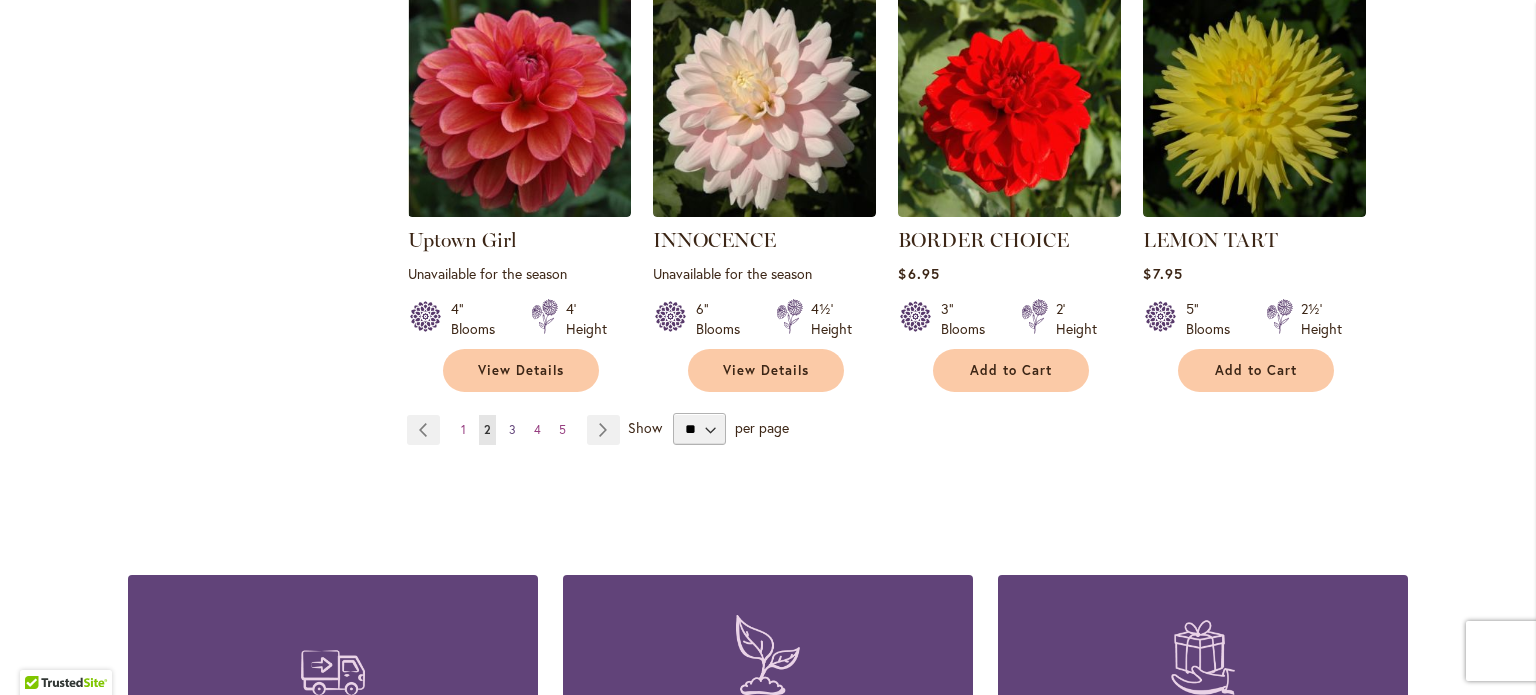 click on "3" at bounding box center [512, 429] 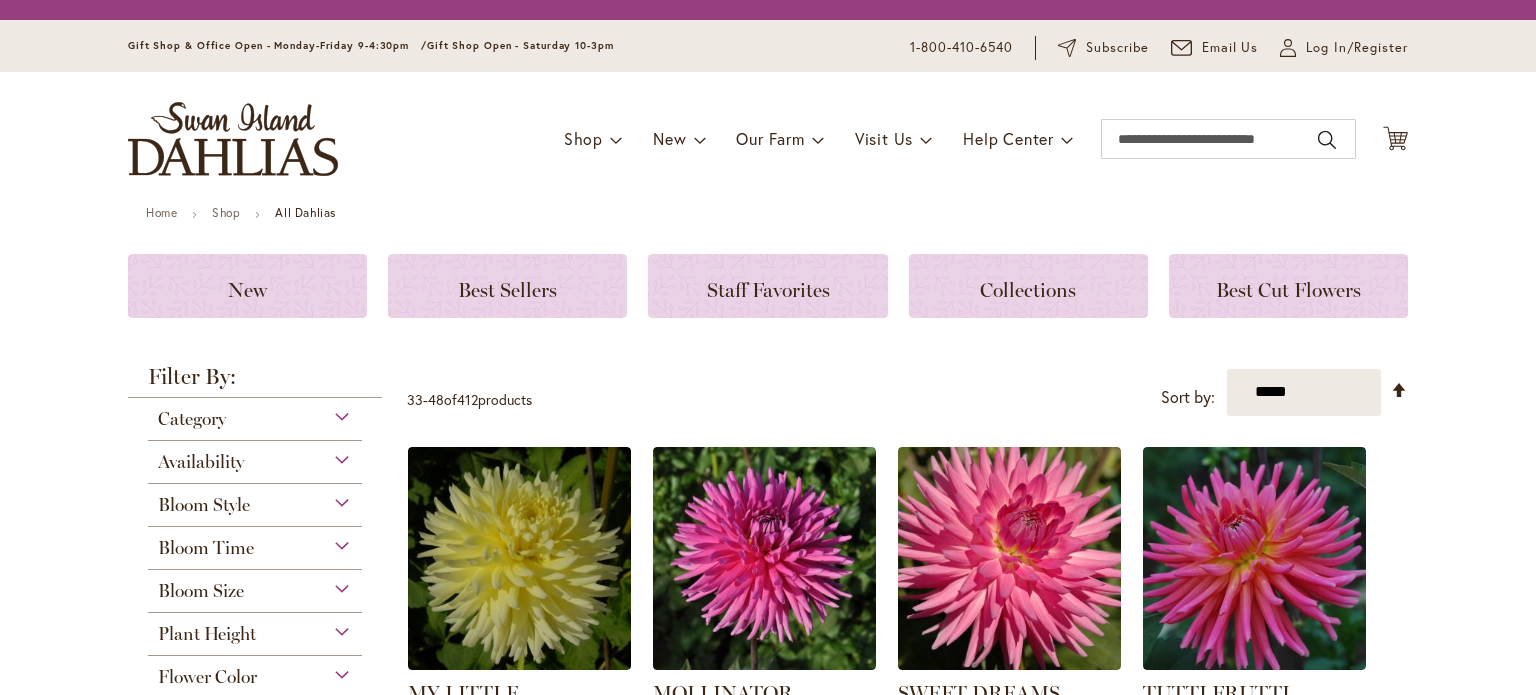 scroll, scrollTop: 0, scrollLeft: 0, axis: both 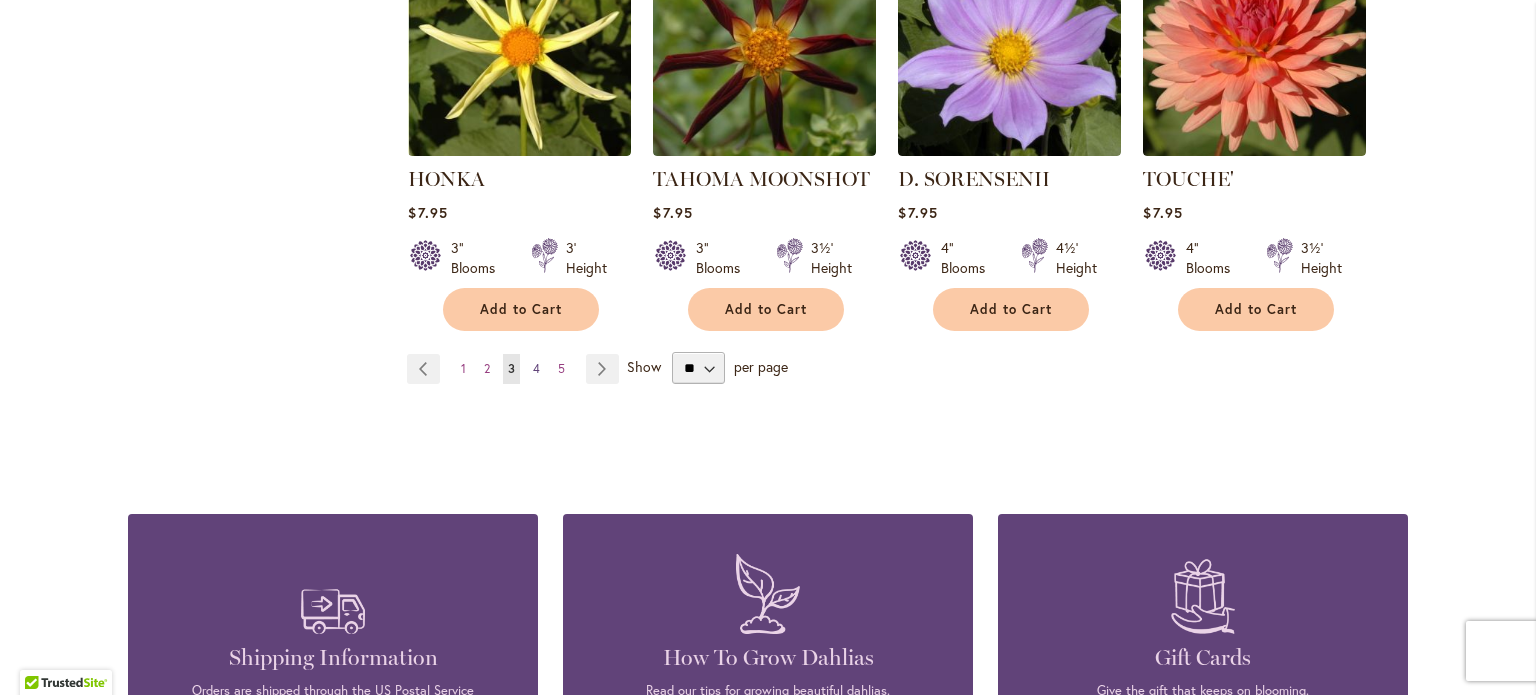 click on "4" at bounding box center (536, 368) 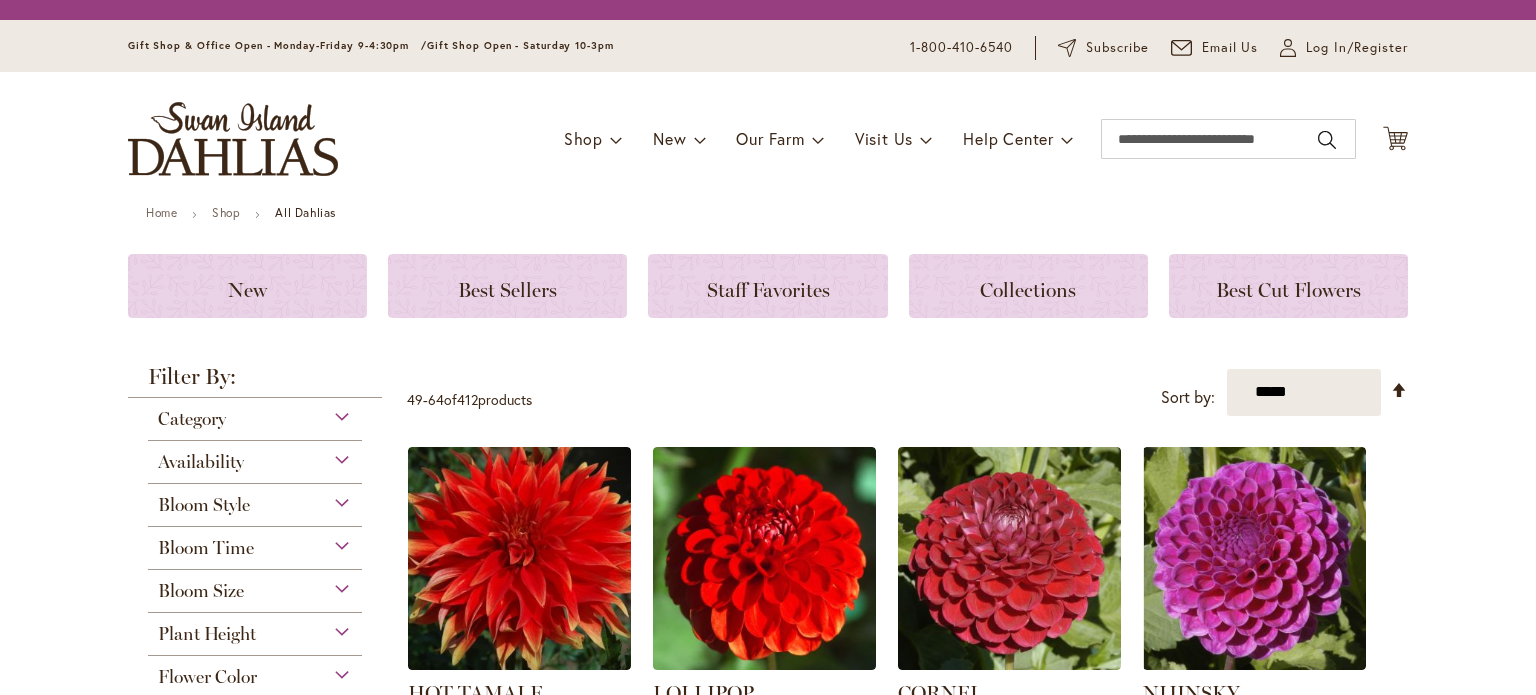 scroll, scrollTop: 0, scrollLeft: 0, axis: both 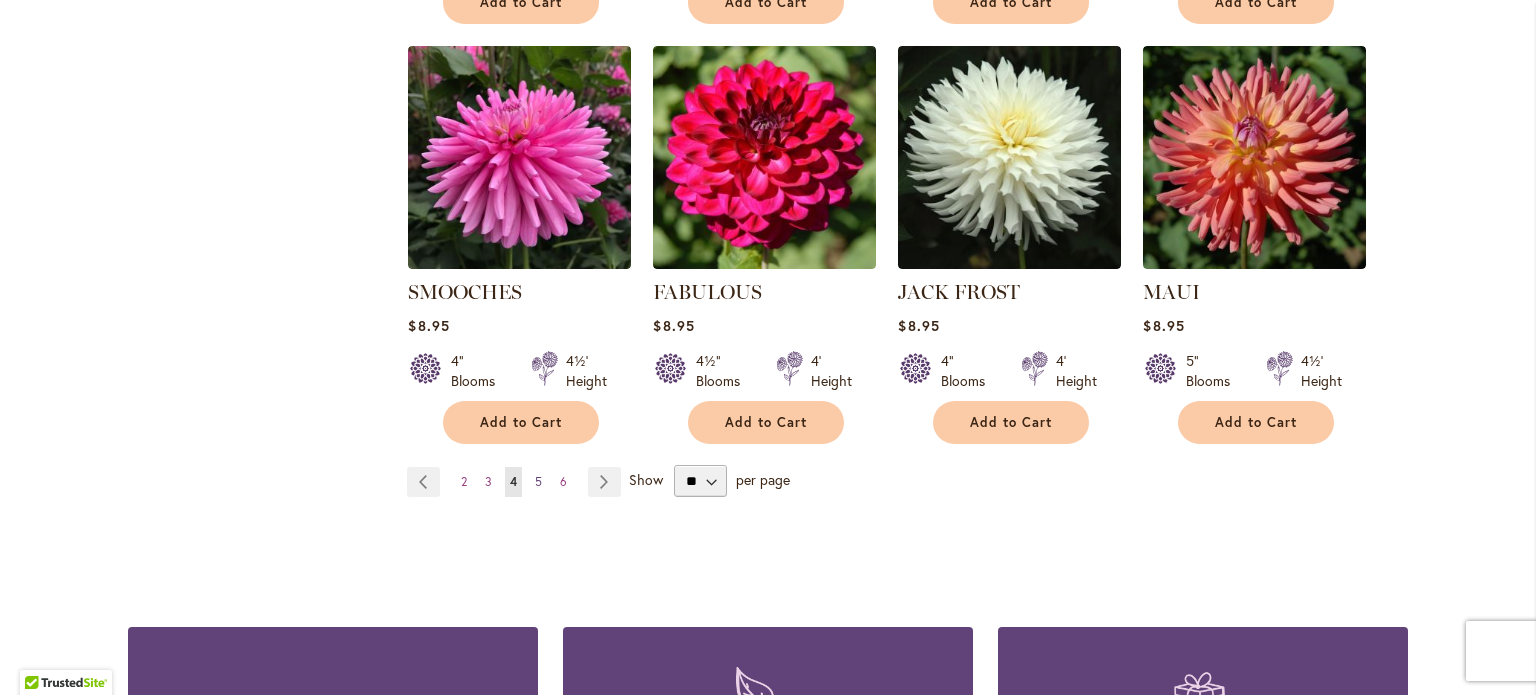 click on "5" at bounding box center [538, 481] 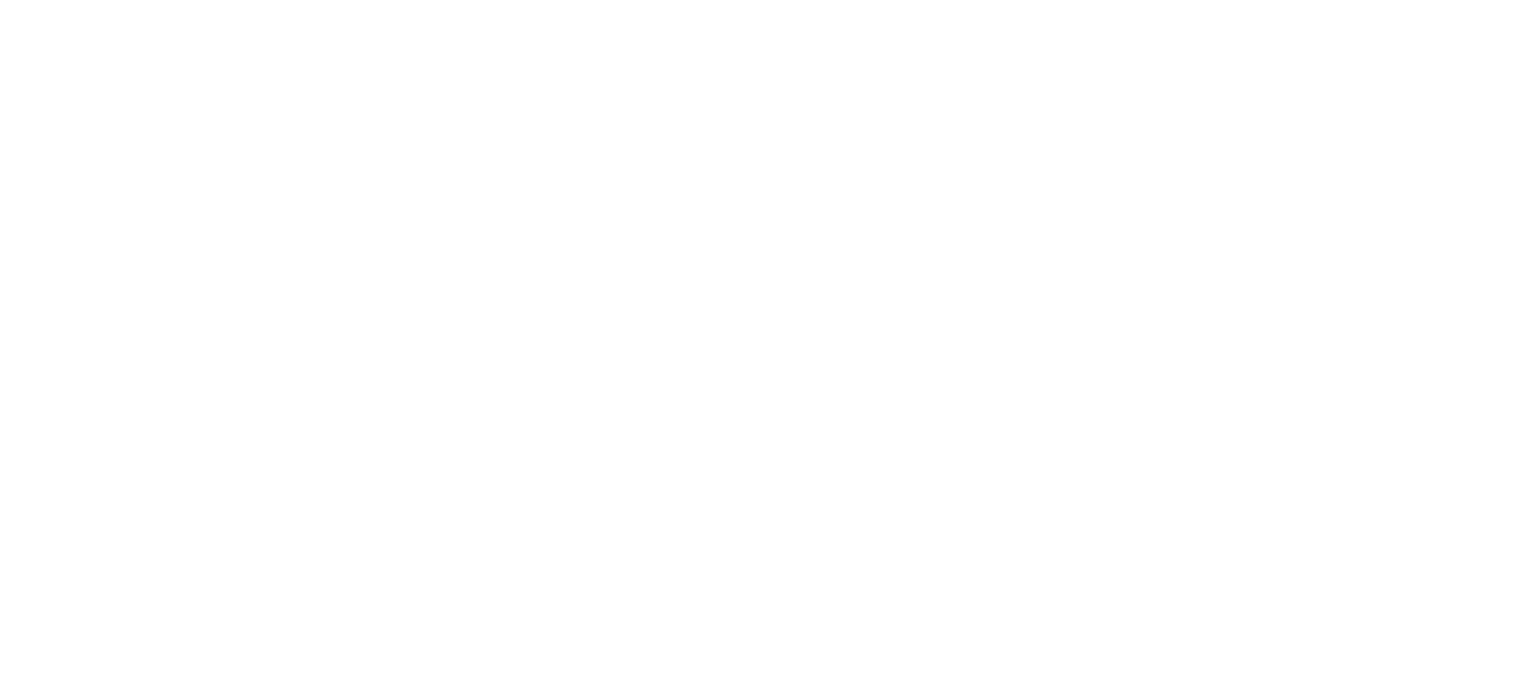 scroll, scrollTop: 0, scrollLeft: 0, axis: both 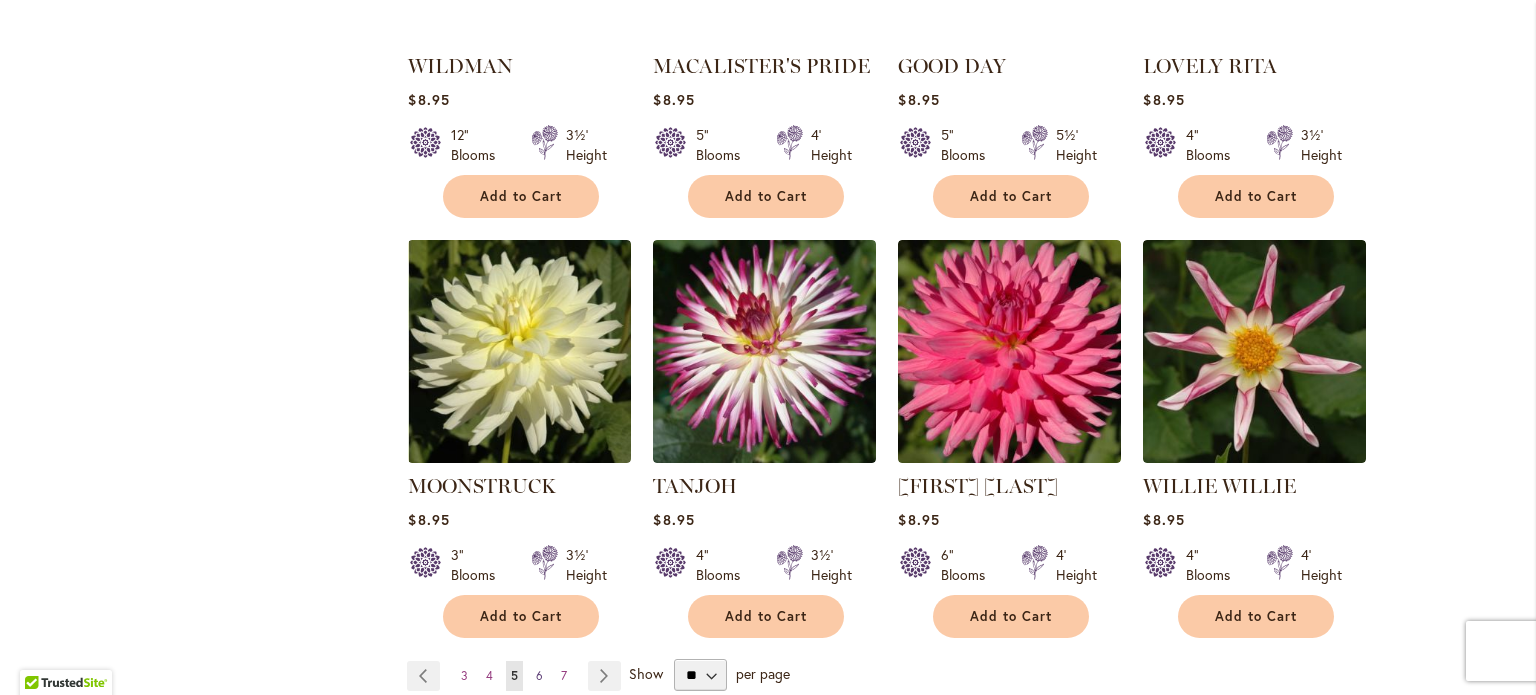 click on "6" at bounding box center (539, 675) 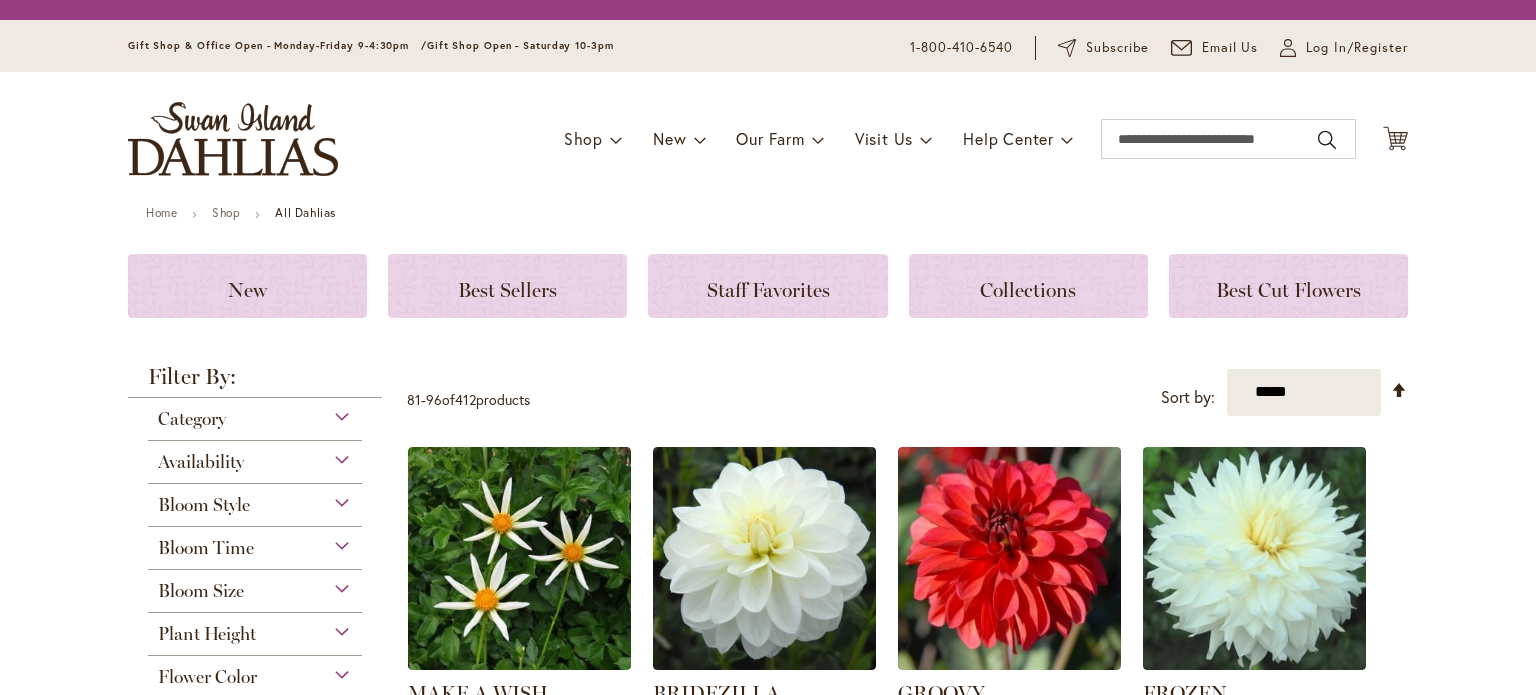 scroll, scrollTop: 0, scrollLeft: 0, axis: both 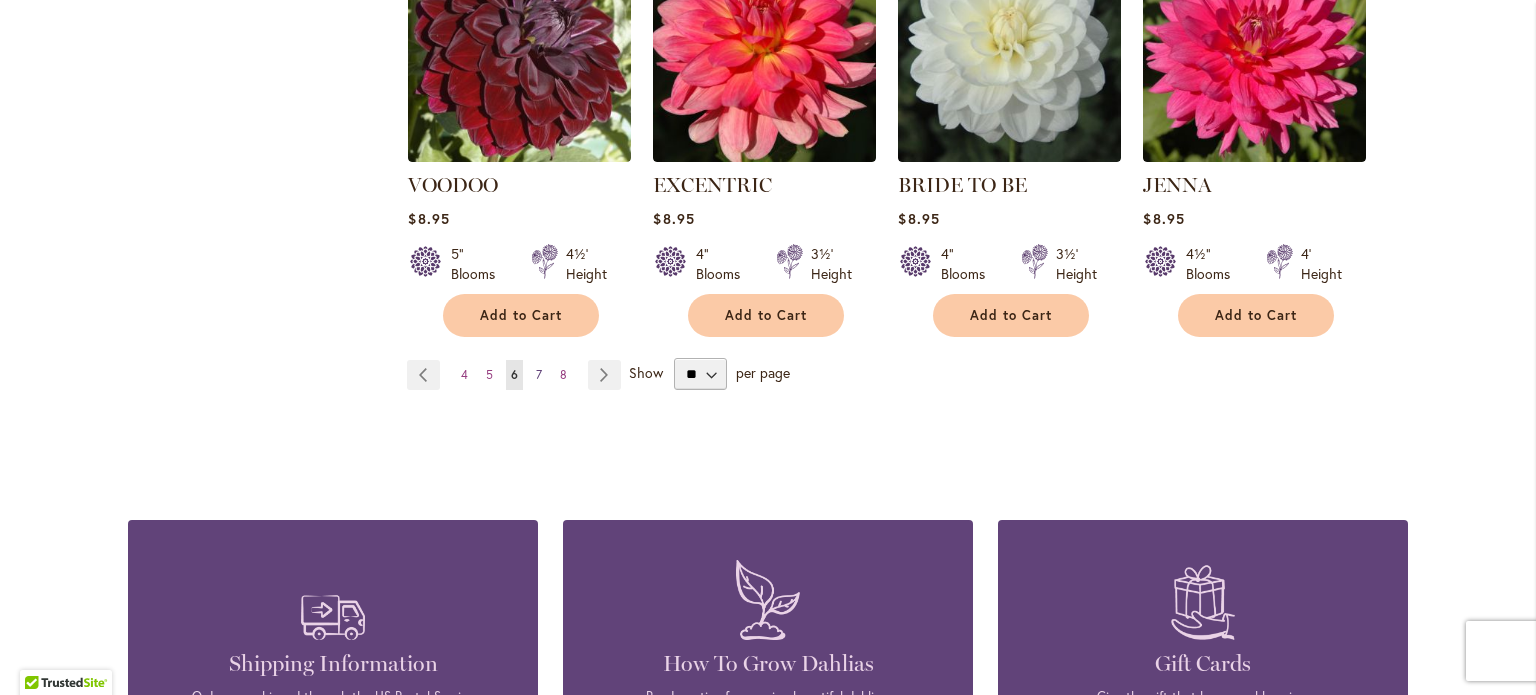 click on "7" at bounding box center [539, 374] 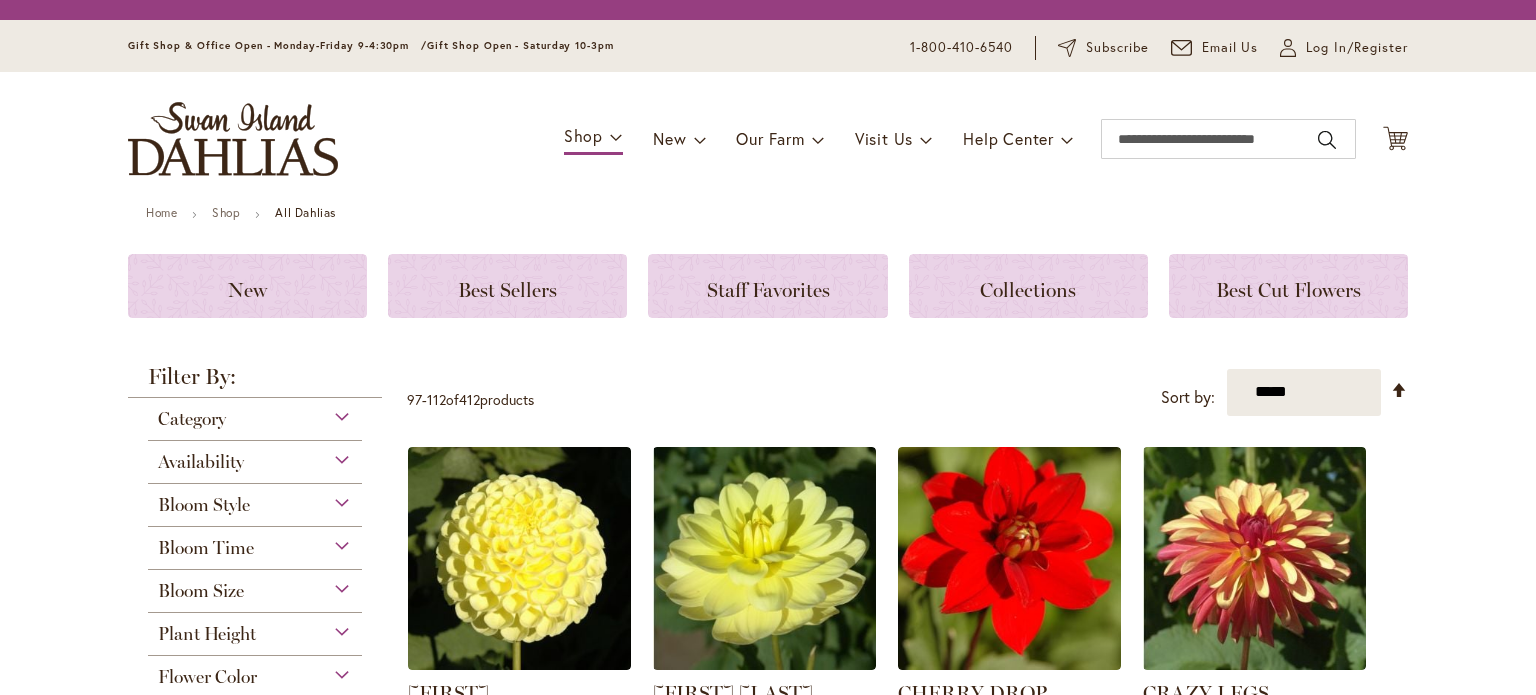 scroll, scrollTop: 0, scrollLeft: 0, axis: both 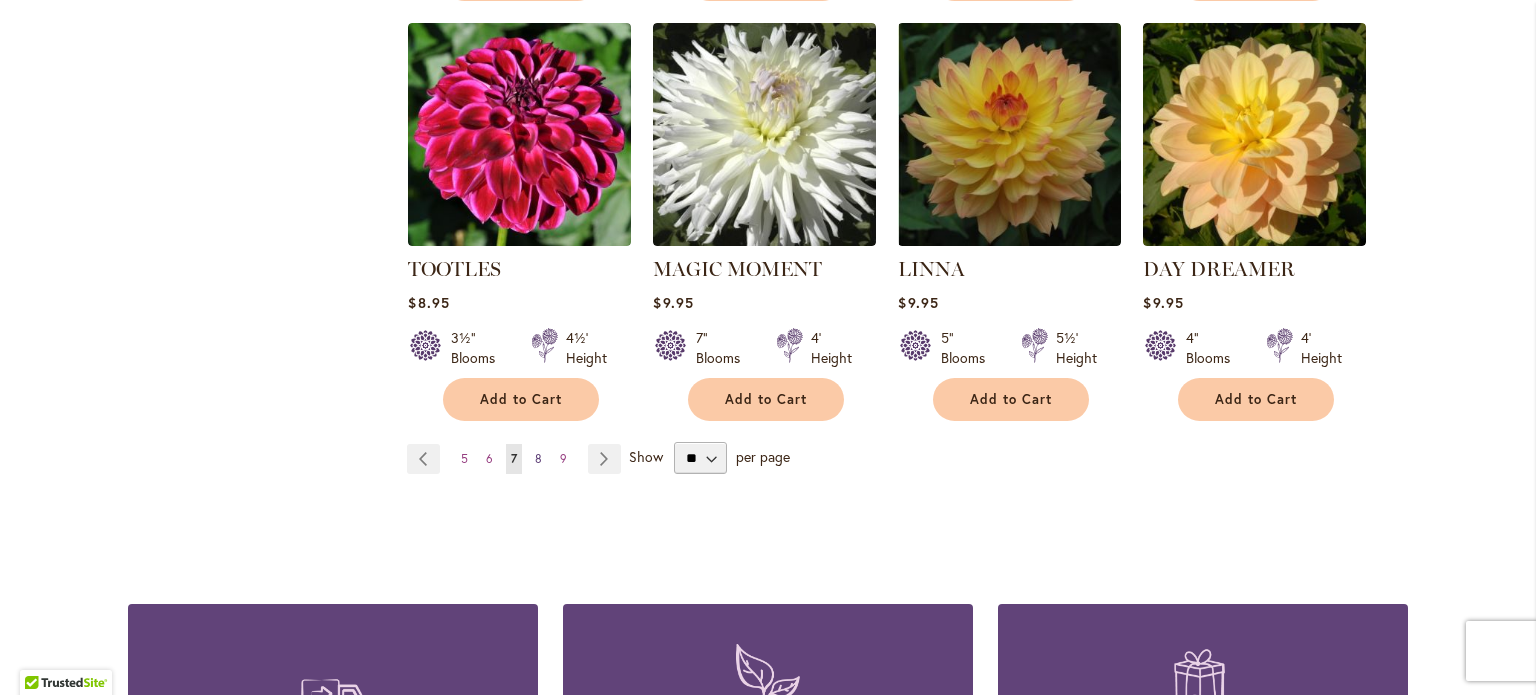 click on "Page
8" at bounding box center [538, 459] 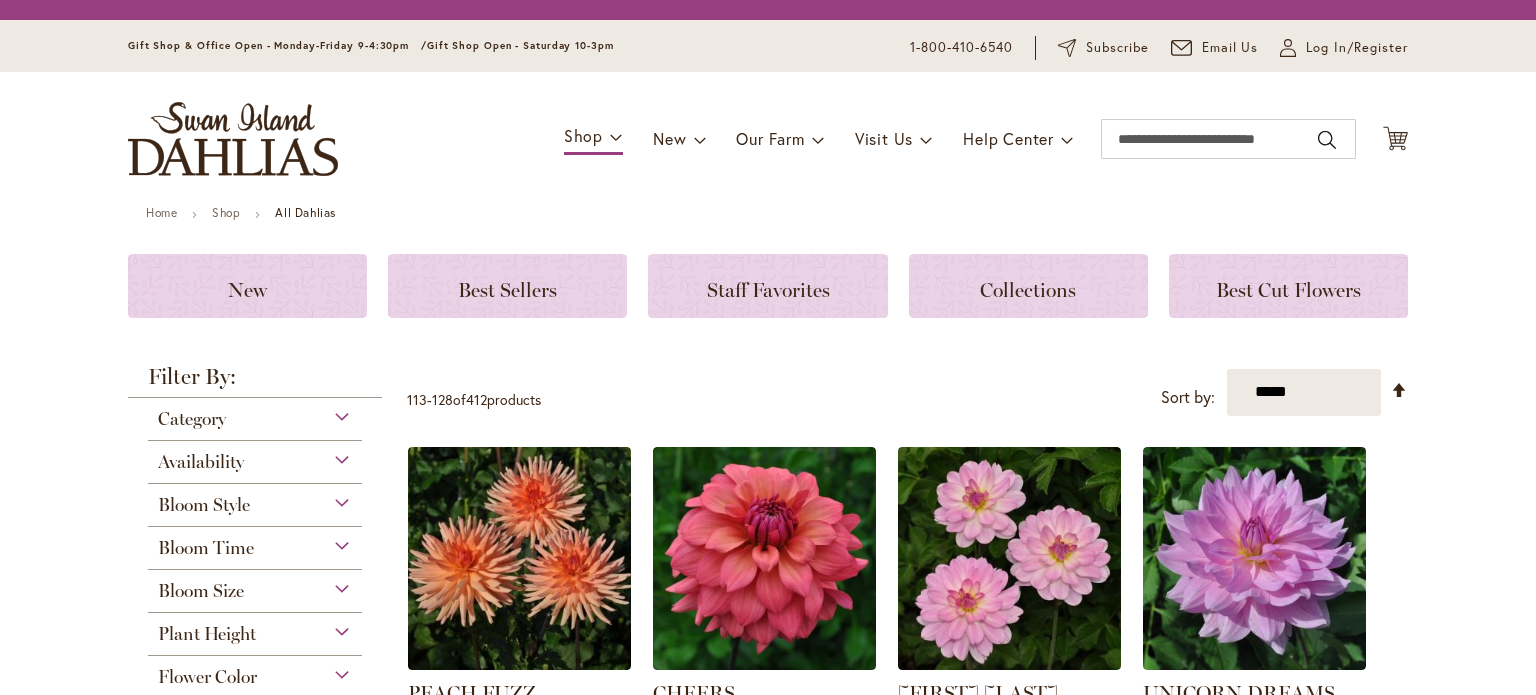 scroll, scrollTop: 0, scrollLeft: 0, axis: both 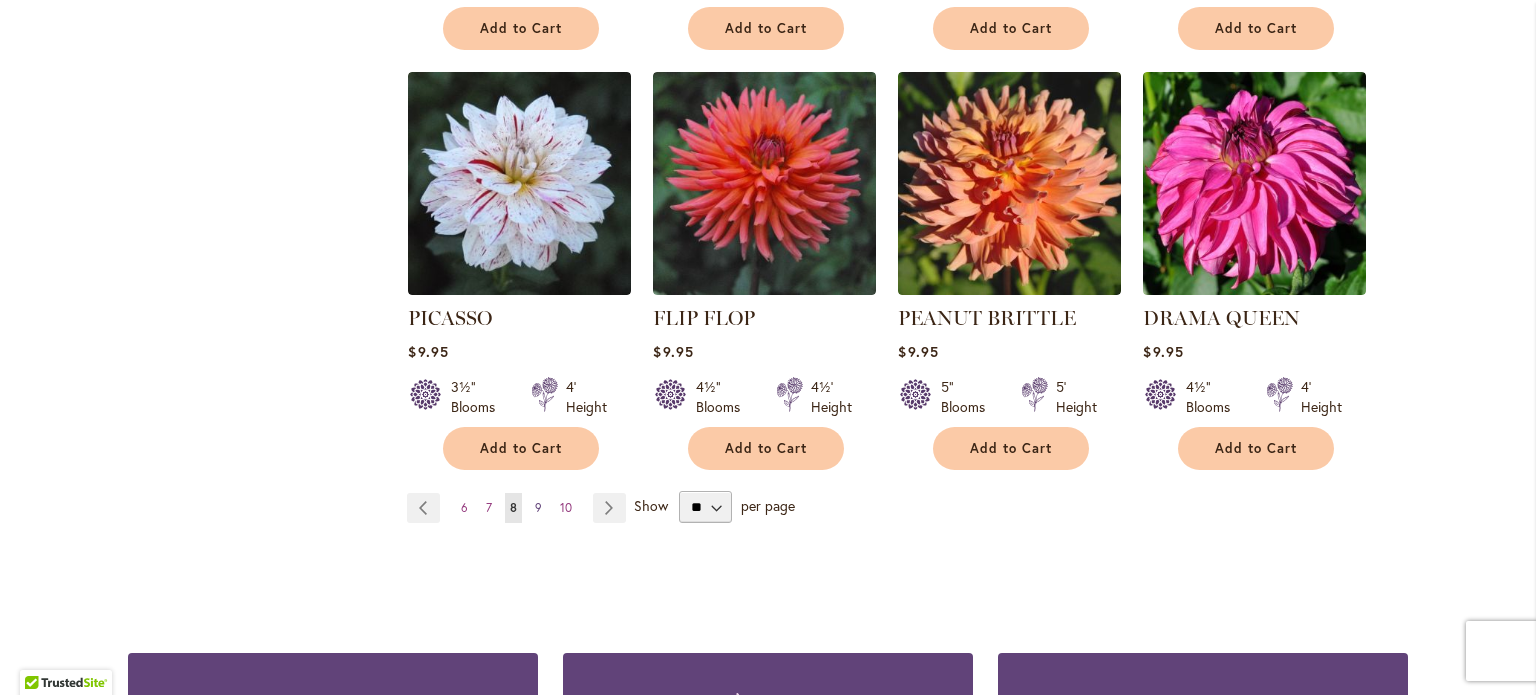 click on "9" at bounding box center [538, 507] 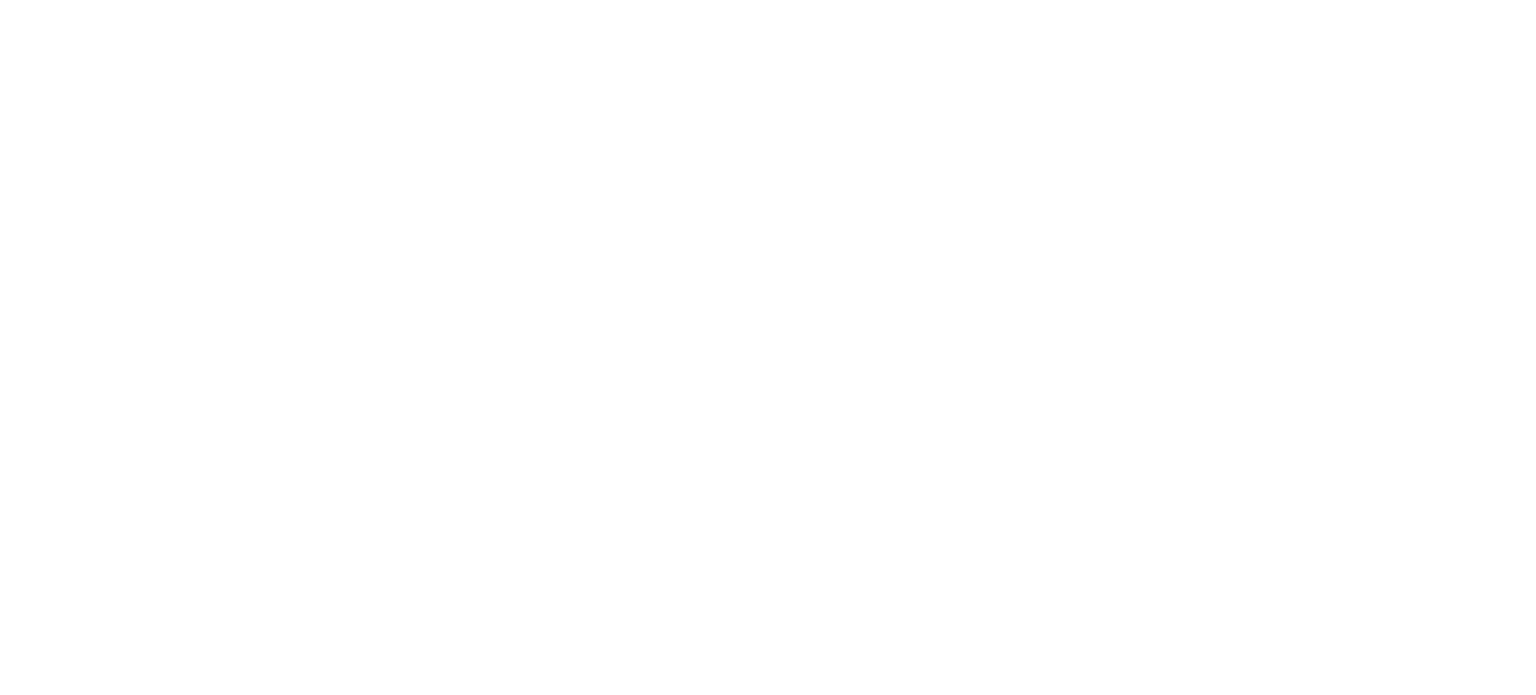 scroll, scrollTop: 0, scrollLeft: 0, axis: both 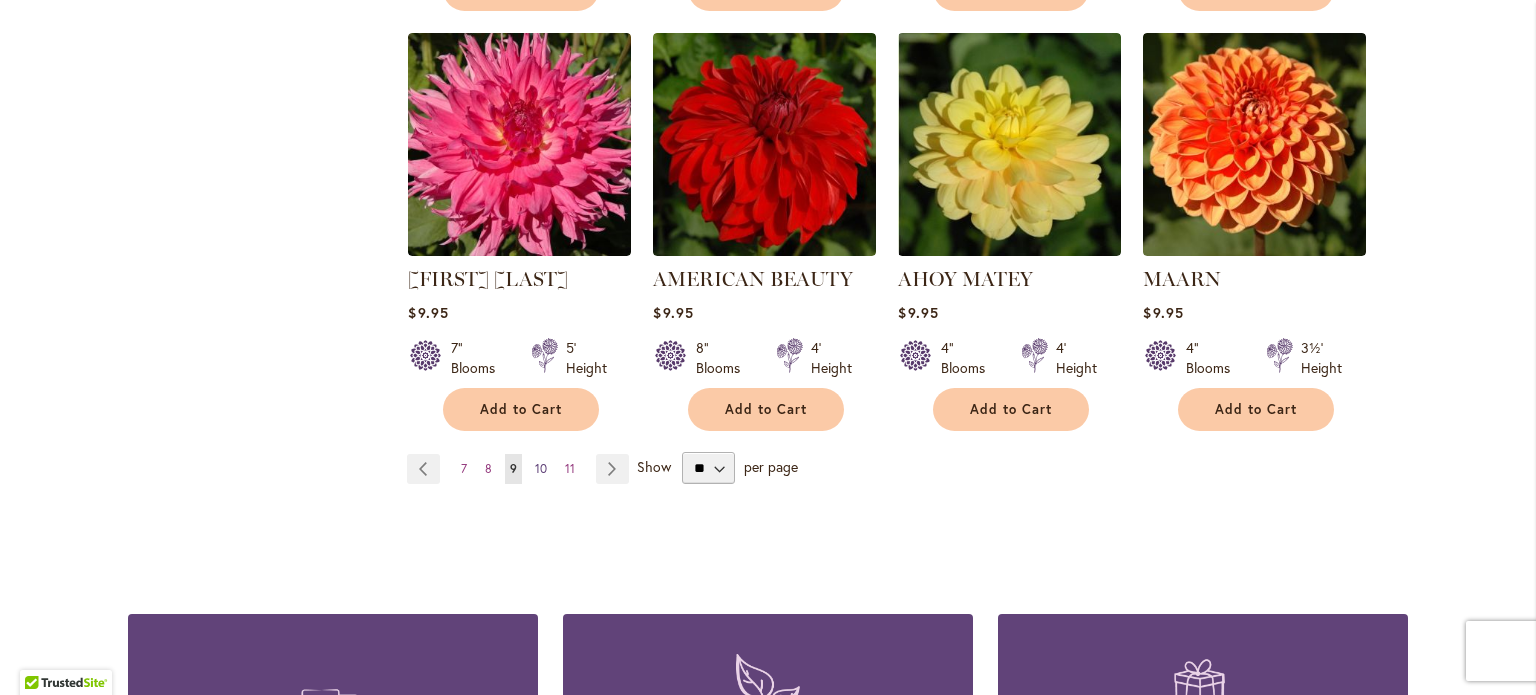 click on "10" at bounding box center [541, 468] 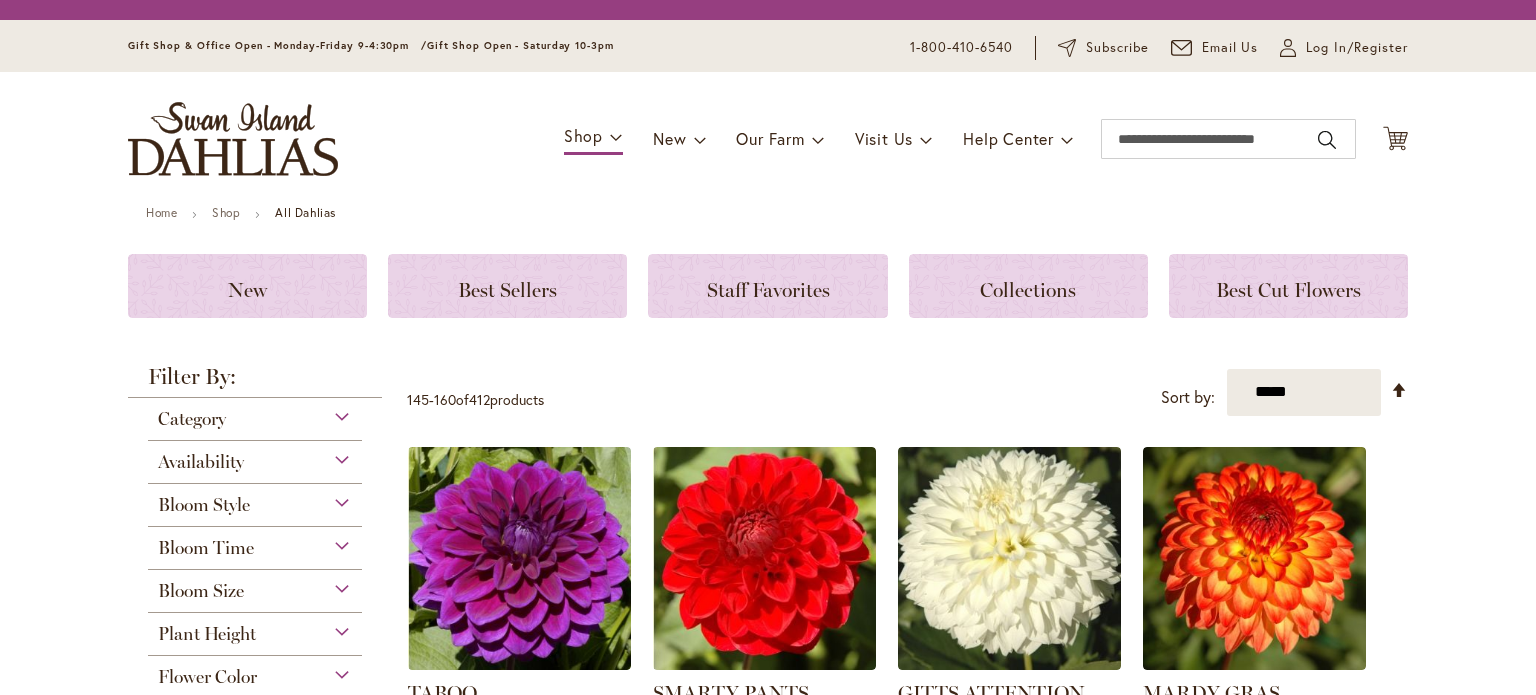 scroll, scrollTop: 0, scrollLeft: 0, axis: both 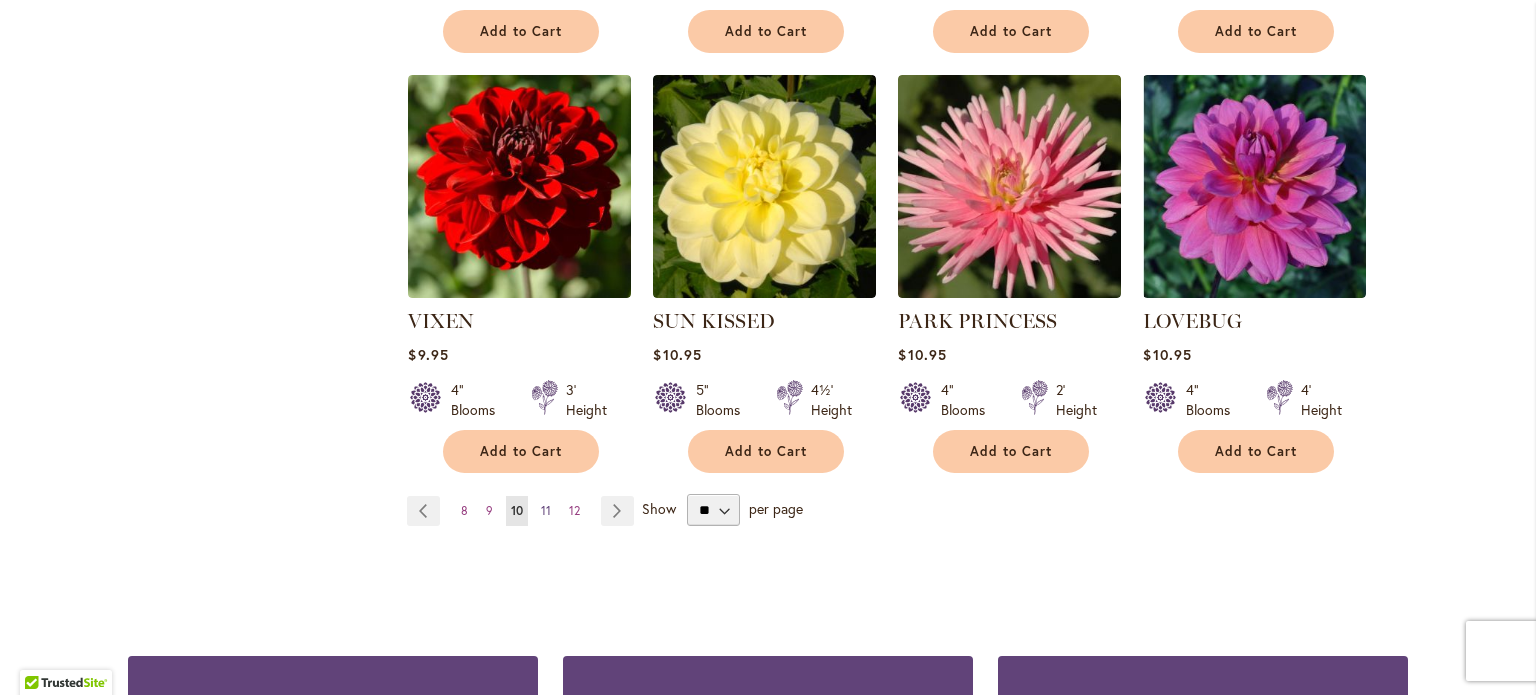 click on "11" at bounding box center [546, 510] 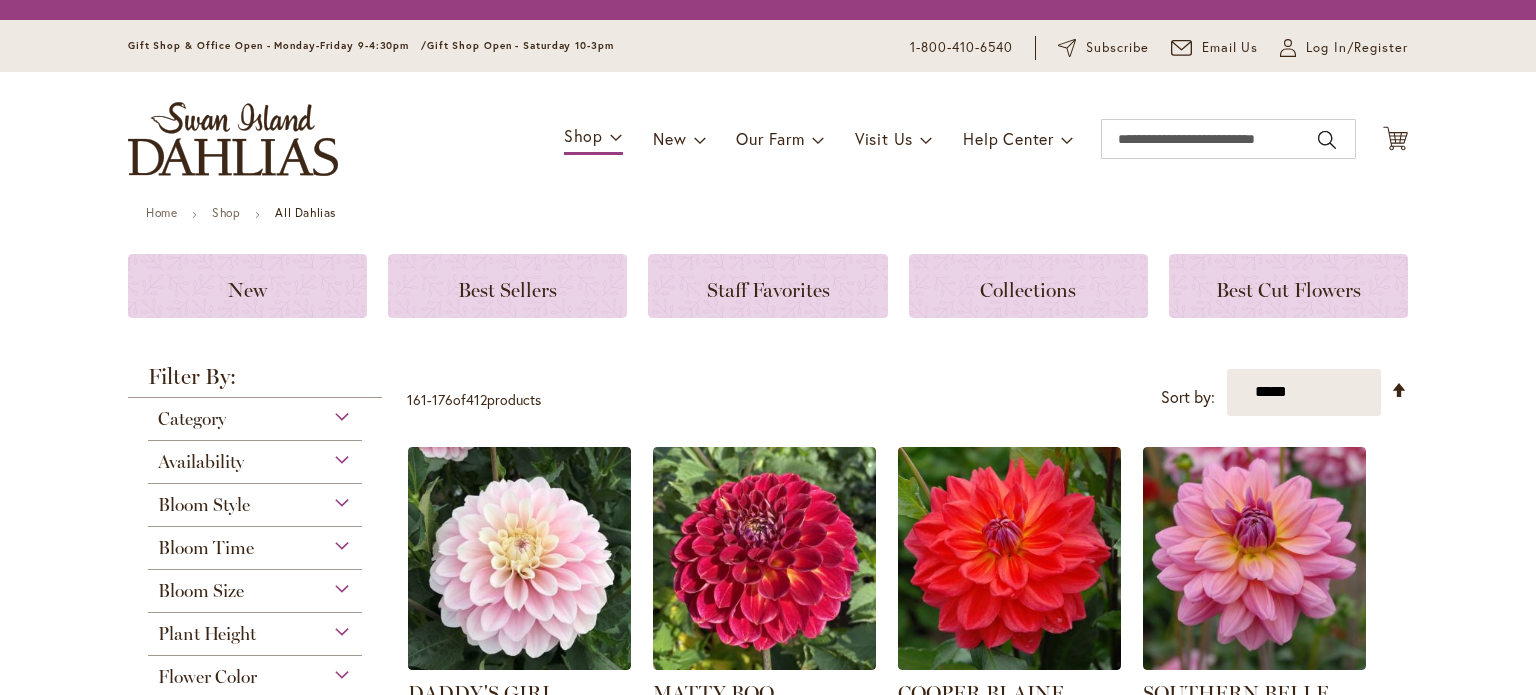 scroll, scrollTop: 0, scrollLeft: 0, axis: both 